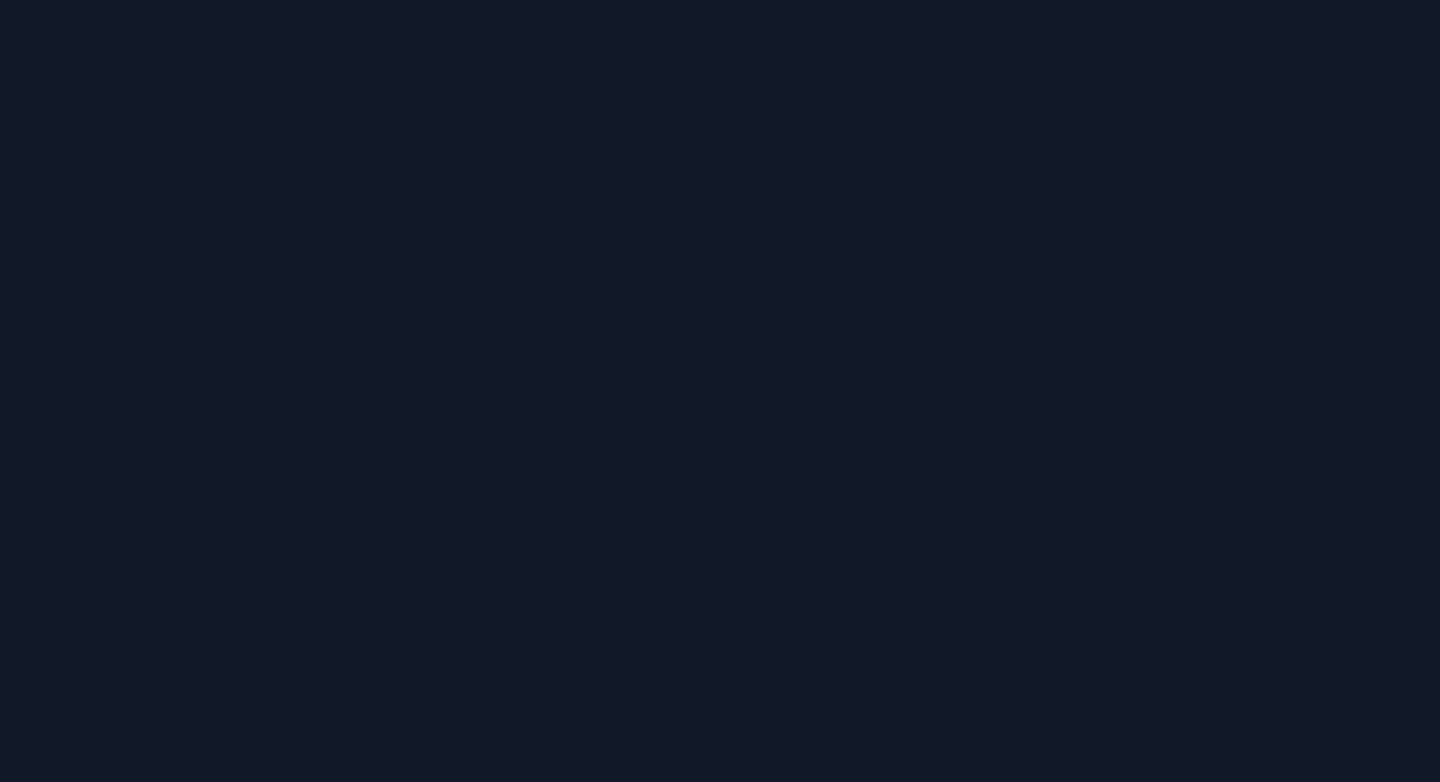 scroll, scrollTop: 0, scrollLeft: 0, axis: both 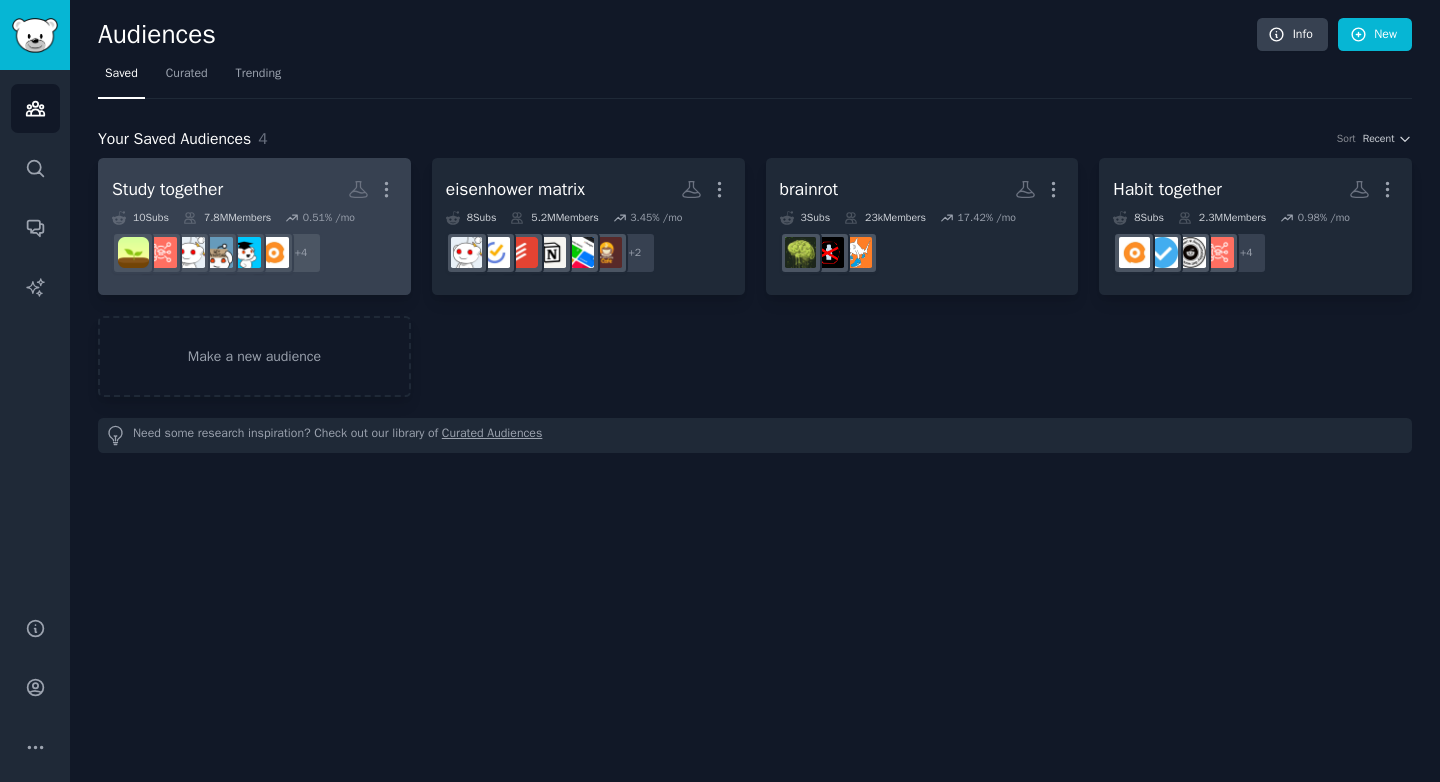click on "Study together More" at bounding box center (254, 189) 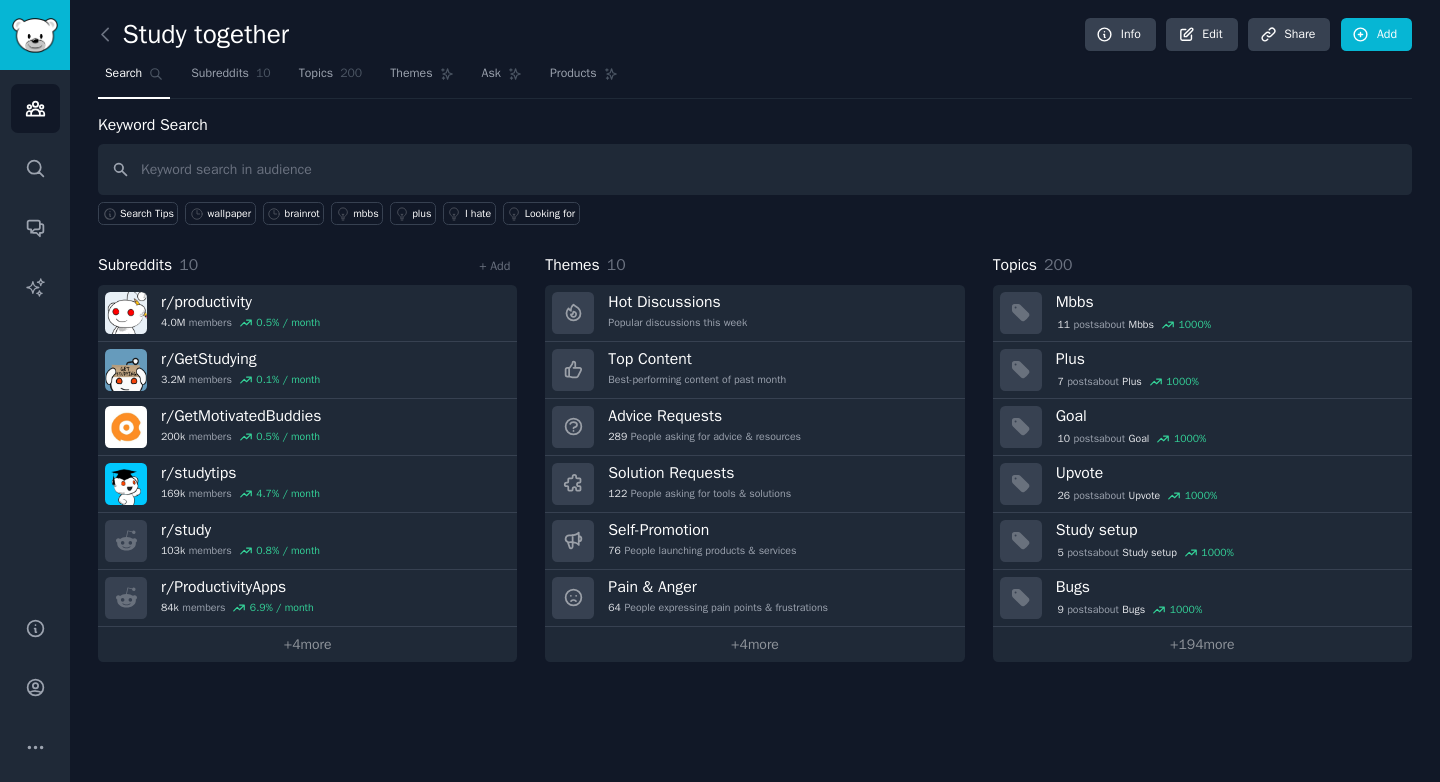 click at bounding box center (755, 169) 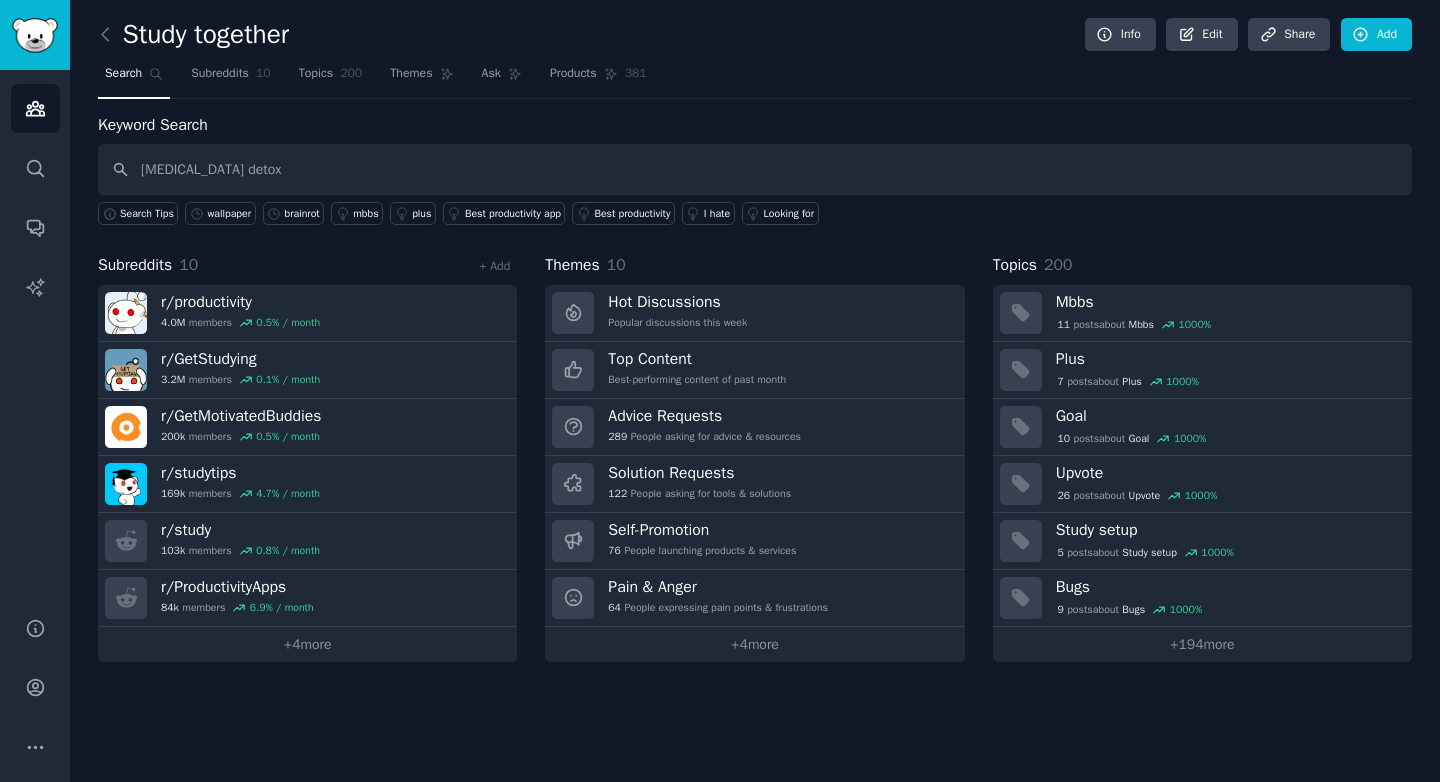 type on "[MEDICAL_DATA] detox" 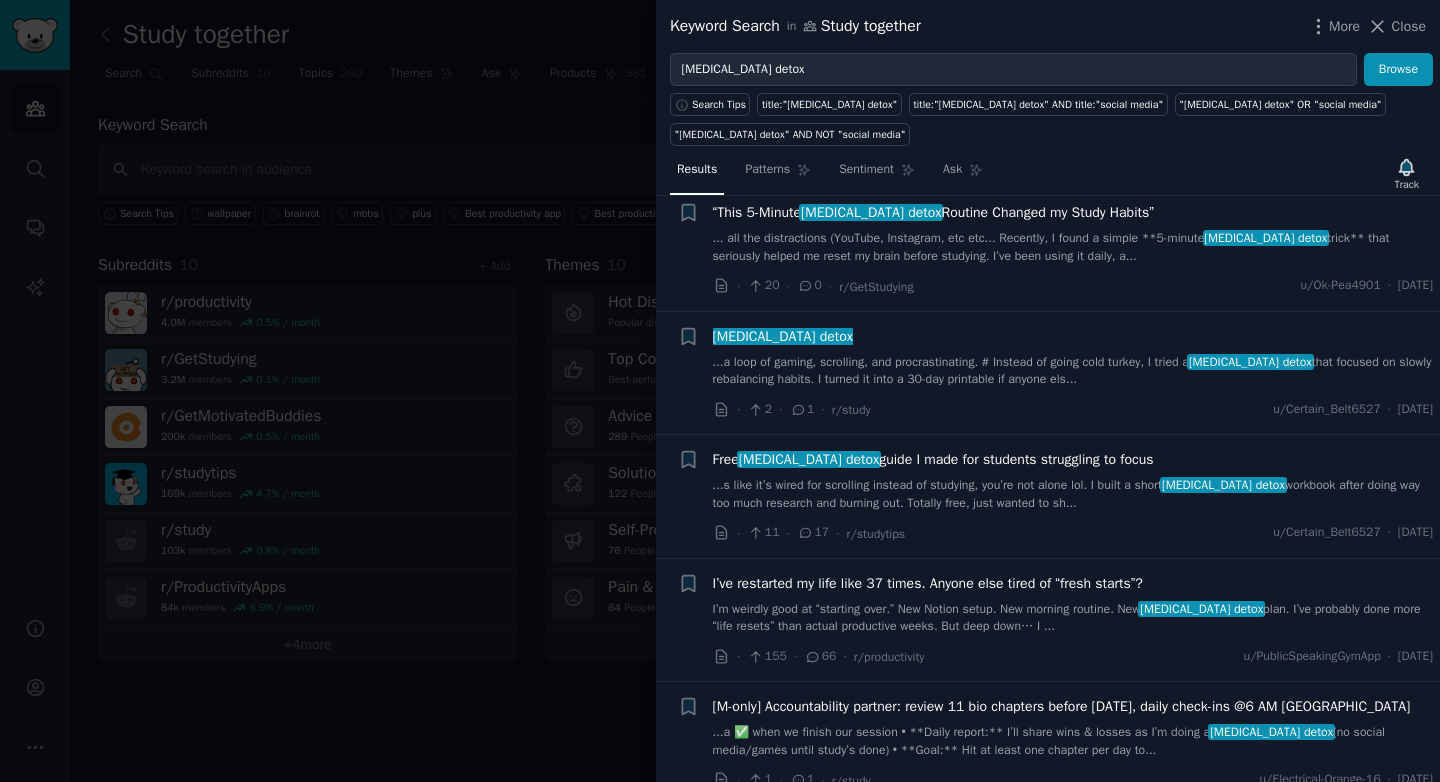 scroll, scrollTop: 632, scrollLeft: 0, axis: vertical 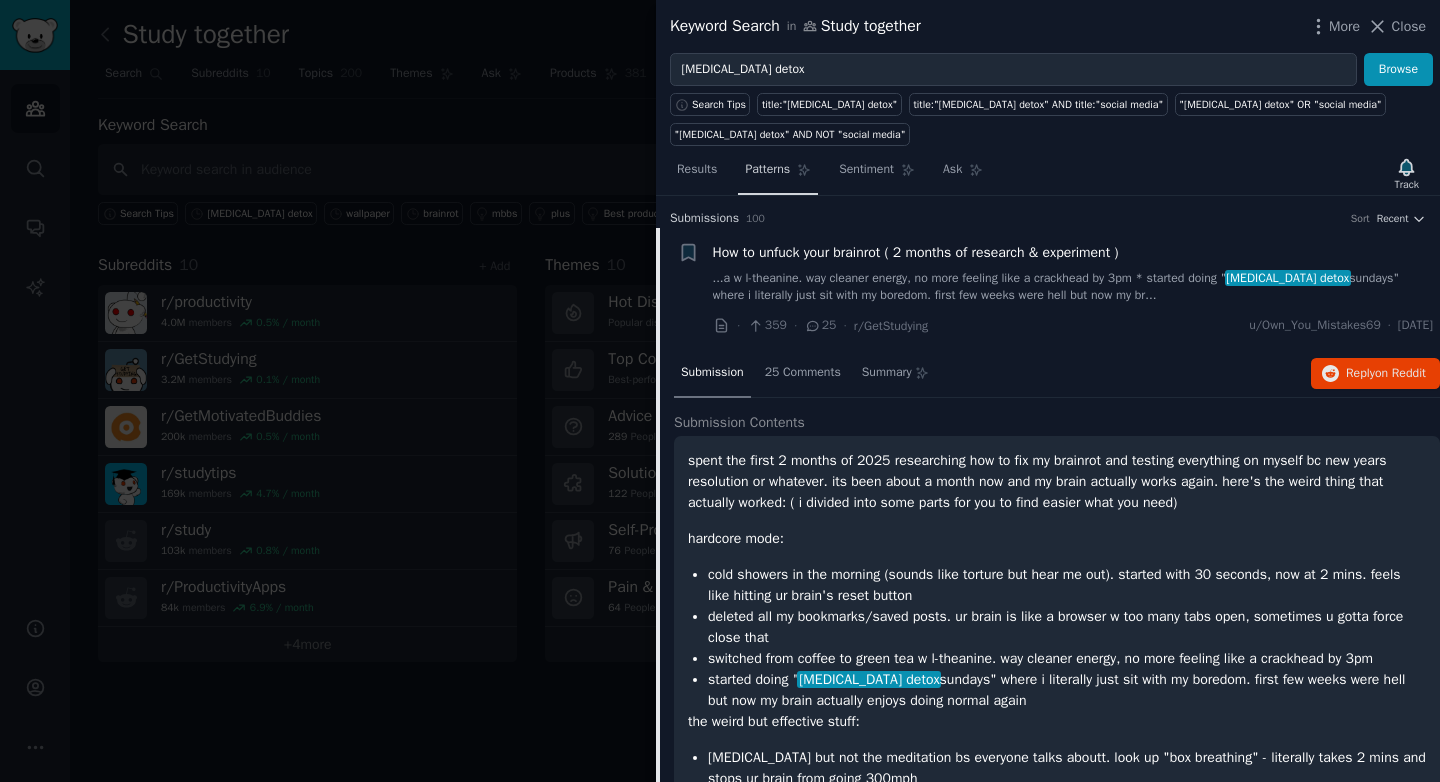 click on "Patterns" at bounding box center [778, 174] 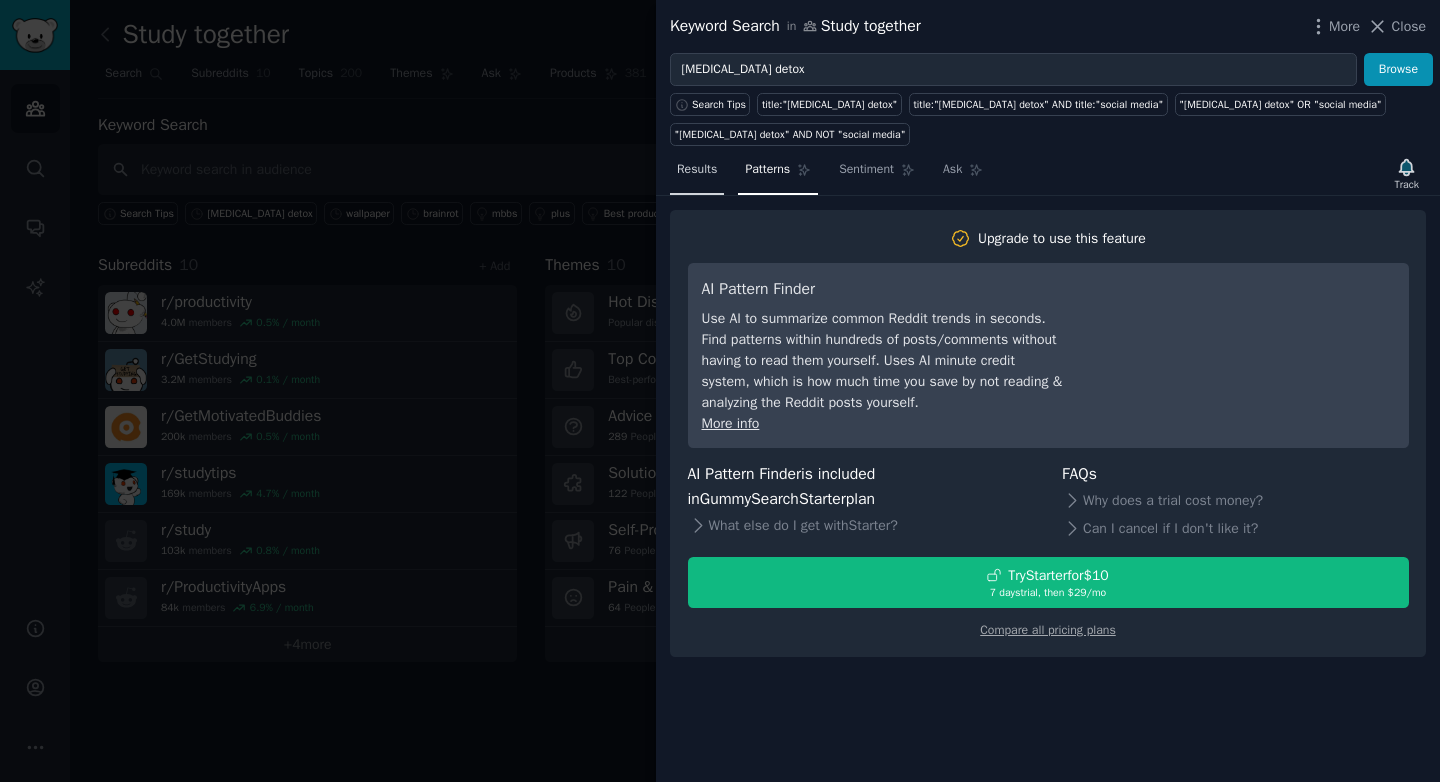 click on "Results" at bounding box center (697, 174) 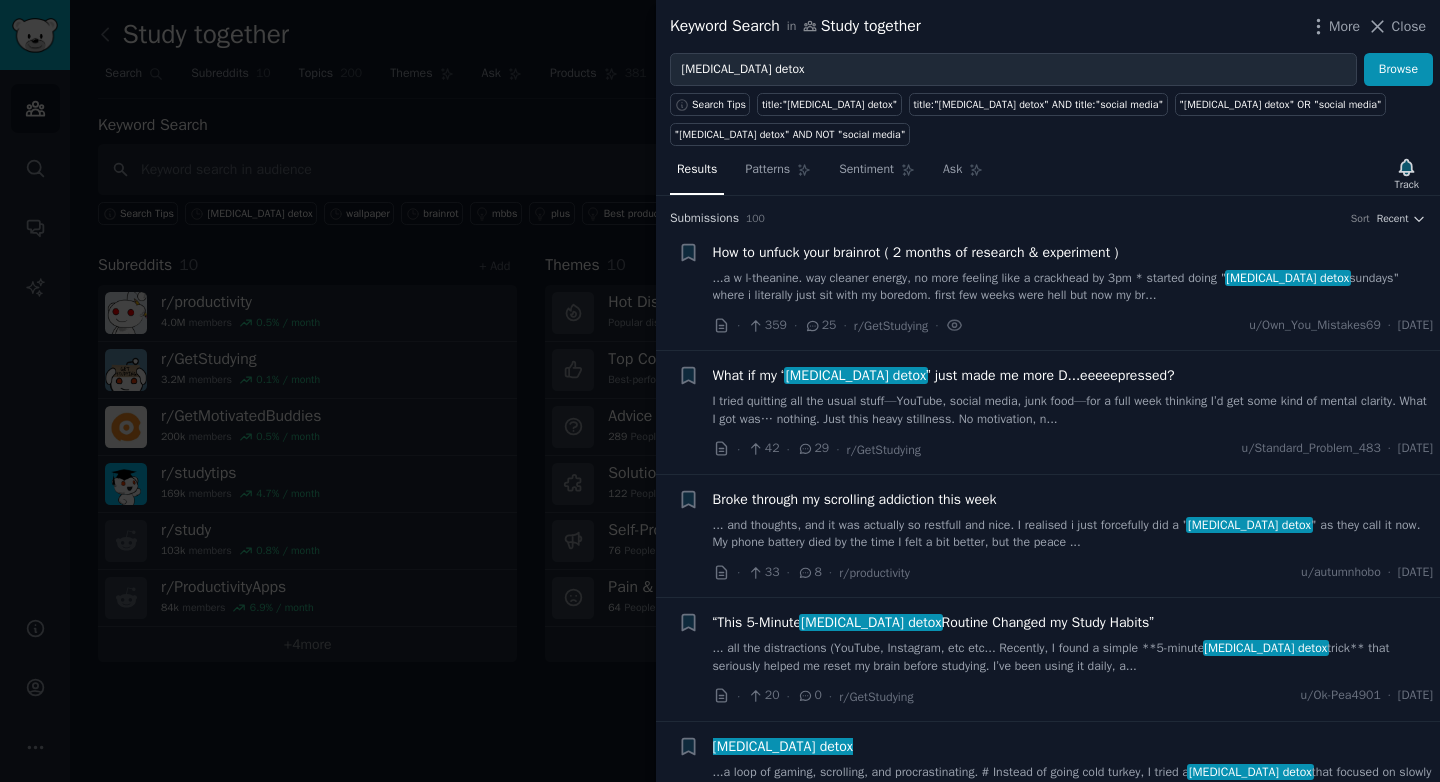 click on "How to unfuck your brainrot ( 2 months of research & experiment )" at bounding box center [916, 252] 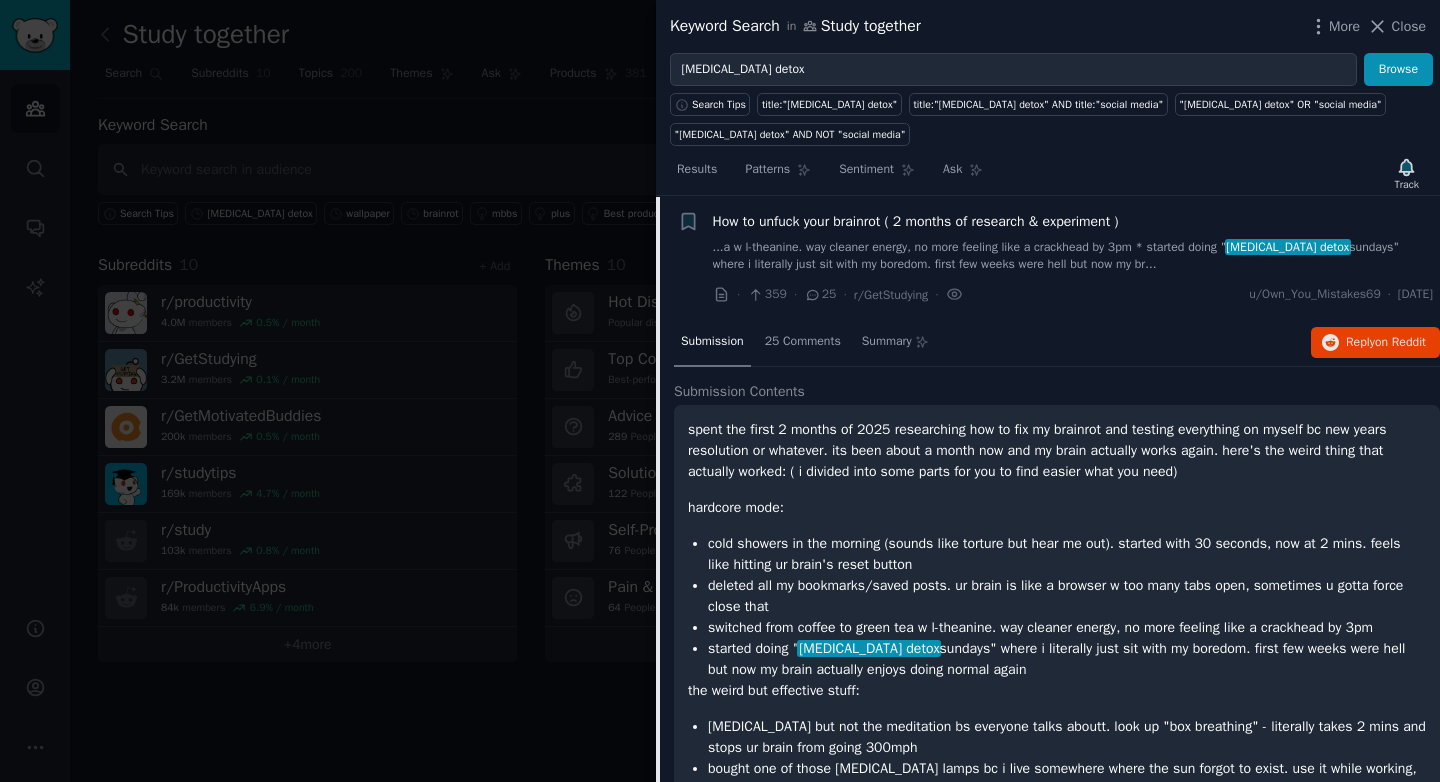 scroll, scrollTop: 191, scrollLeft: 0, axis: vertical 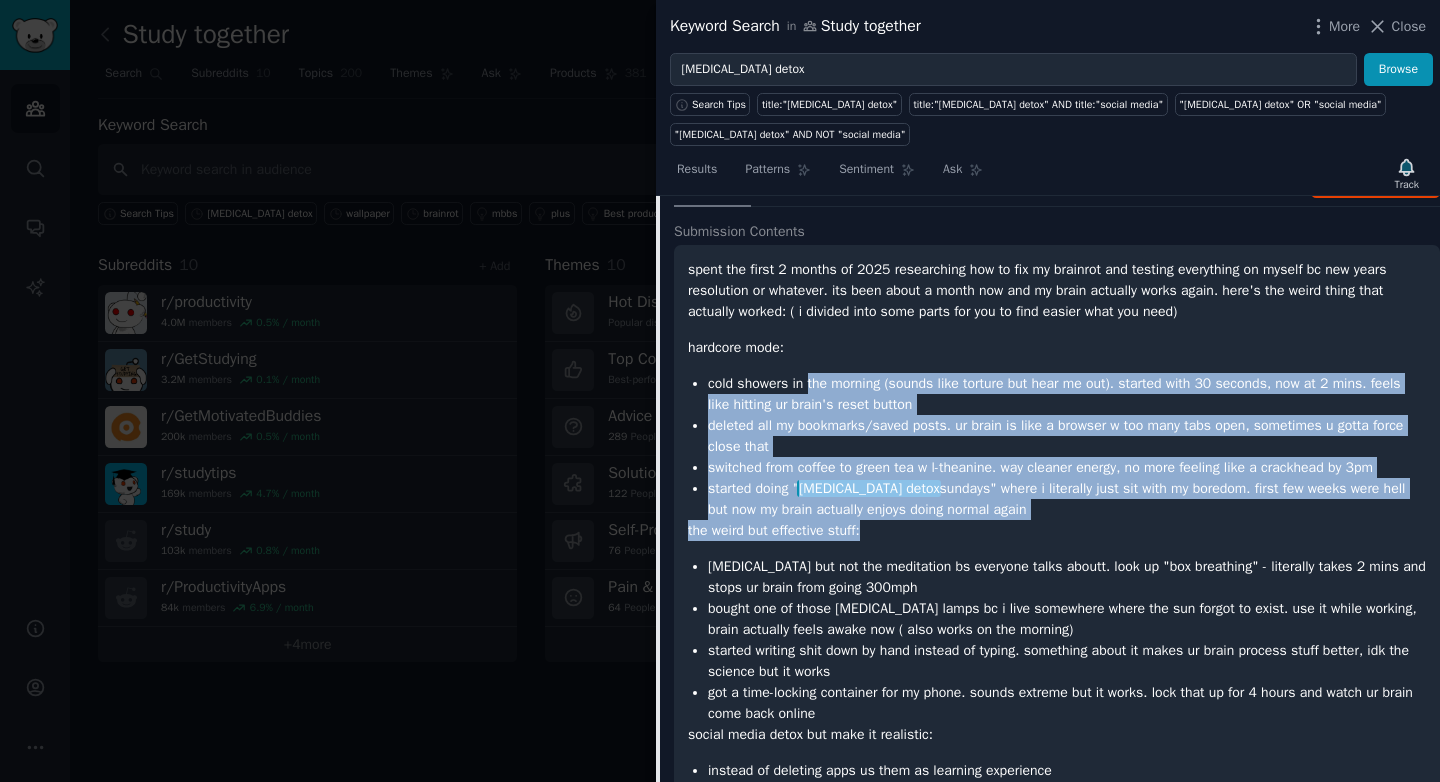 drag, startPoint x: 811, startPoint y: 386, endPoint x: 916, endPoint y: 533, distance: 180.64883 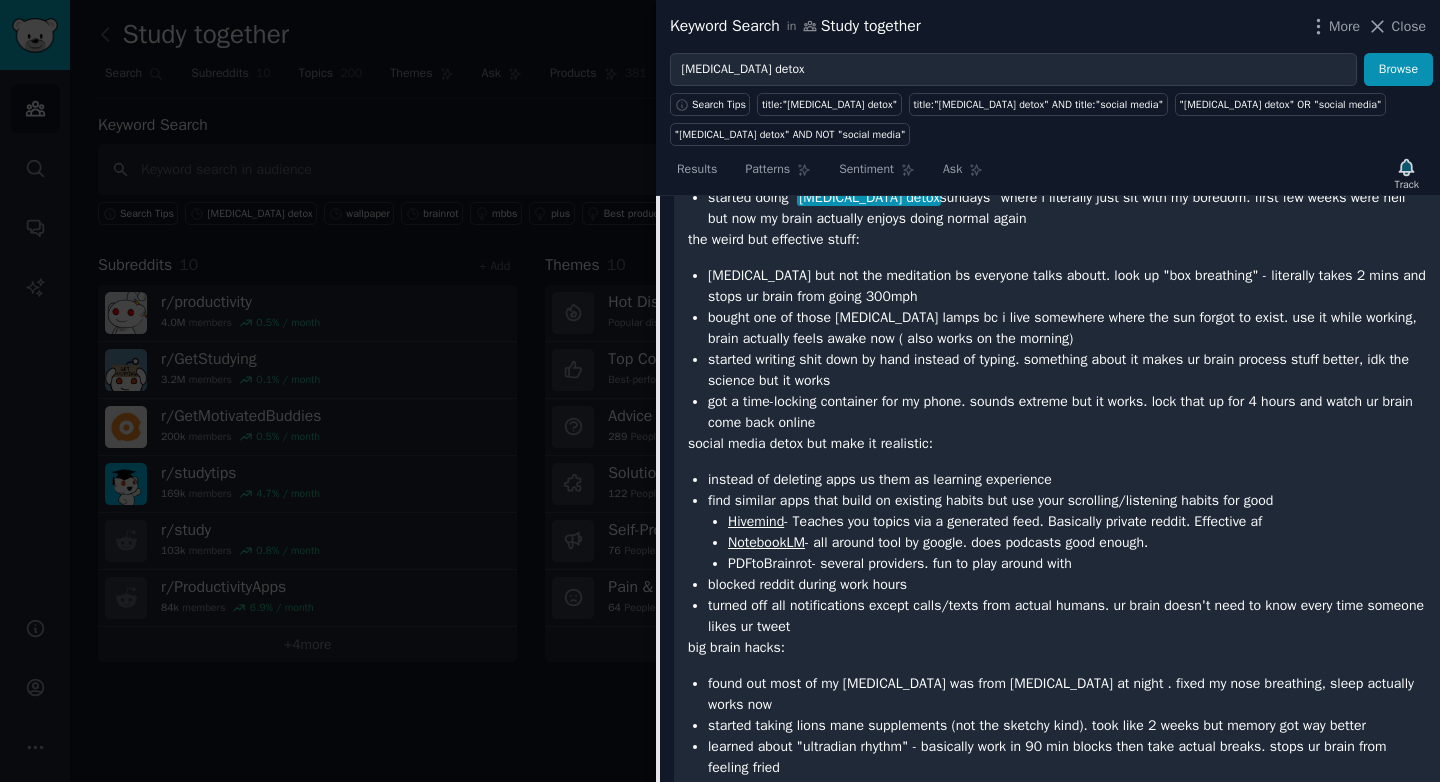 scroll, scrollTop: 489, scrollLeft: 0, axis: vertical 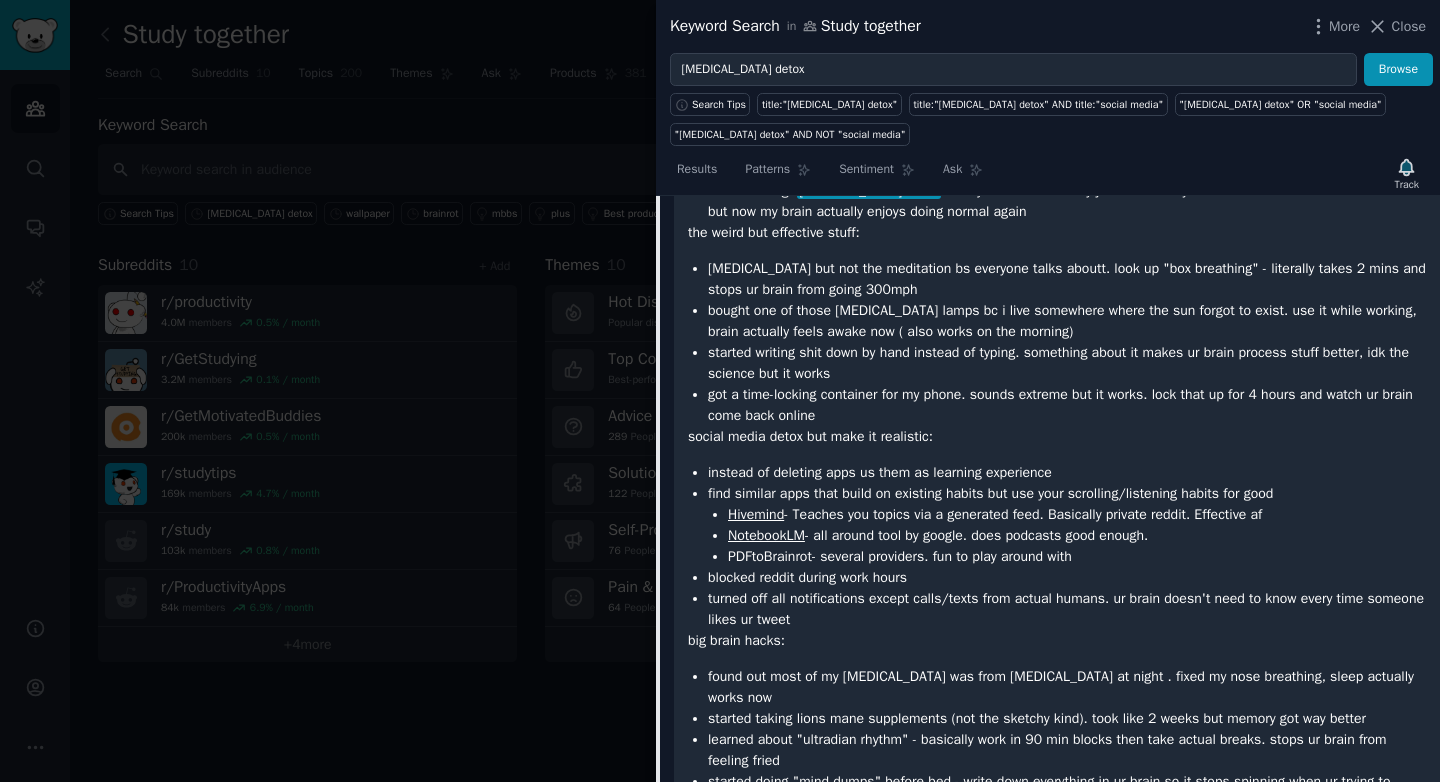 click on "Hivemind  - Teaches you topics via a generated feed. Basically private reddit. Effective af" at bounding box center [1077, 514] 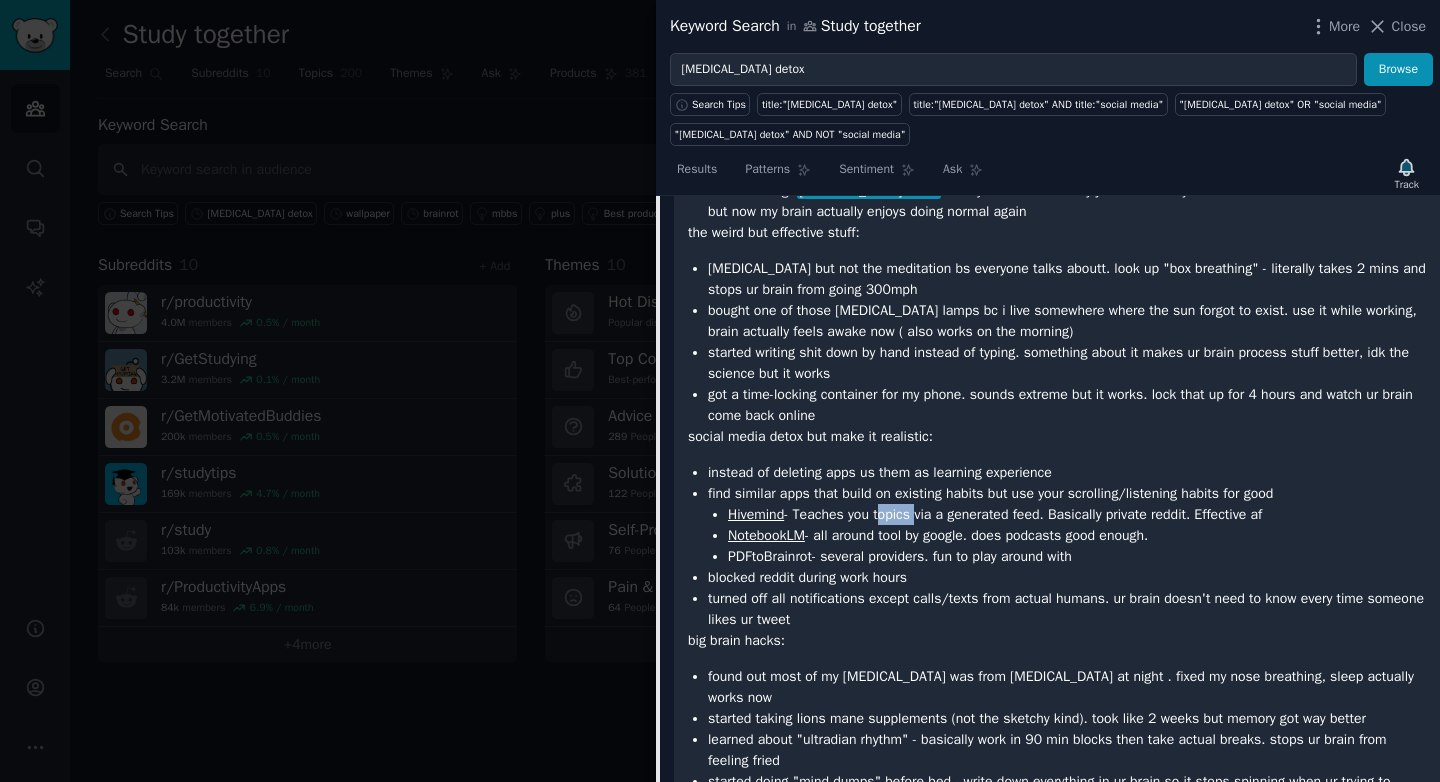 click on "Hivemind  - Teaches you topics via a generated feed. Basically private reddit. Effective af" at bounding box center (1077, 514) 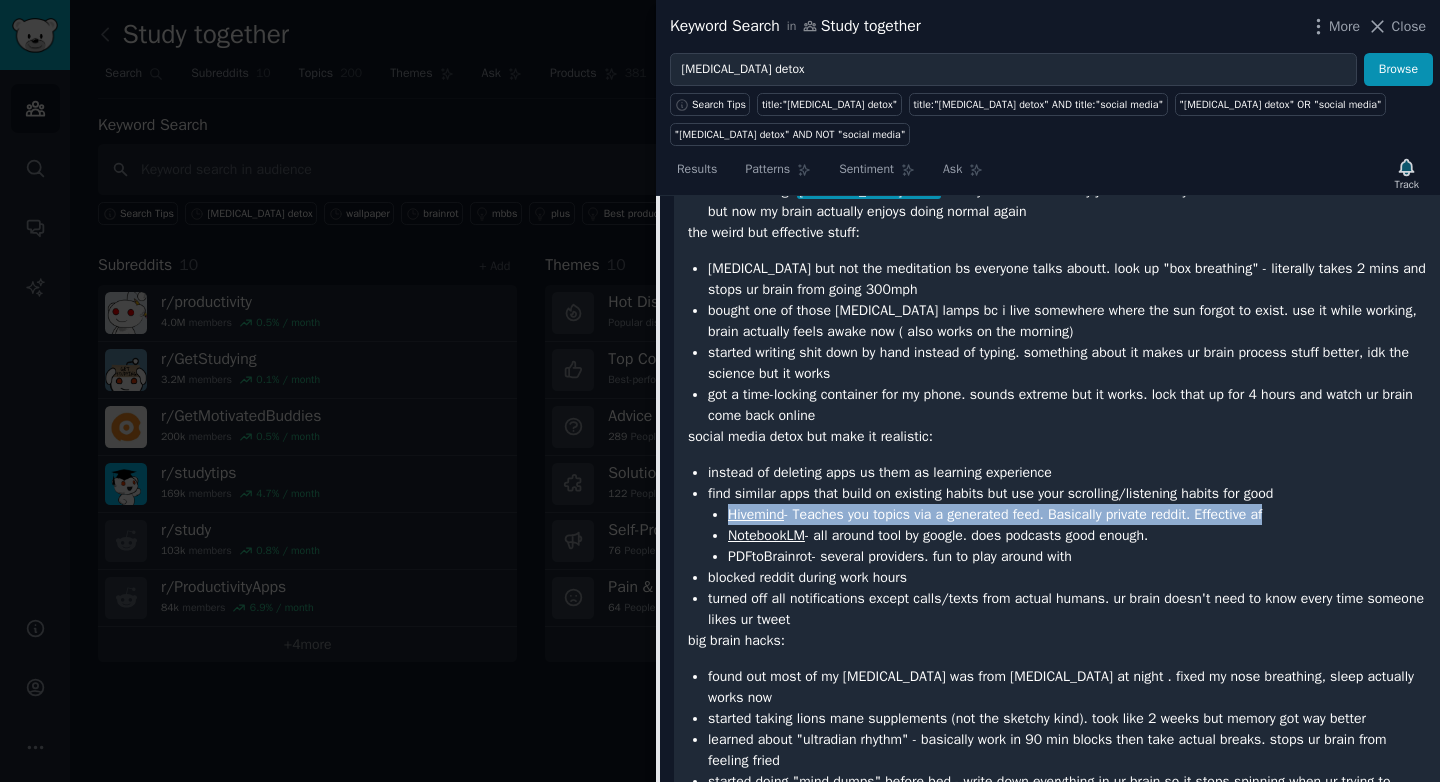 click on "Hivemind  - Teaches you topics via a generated feed. Basically private reddit. Effective af" at bounding box center (1077, 514) 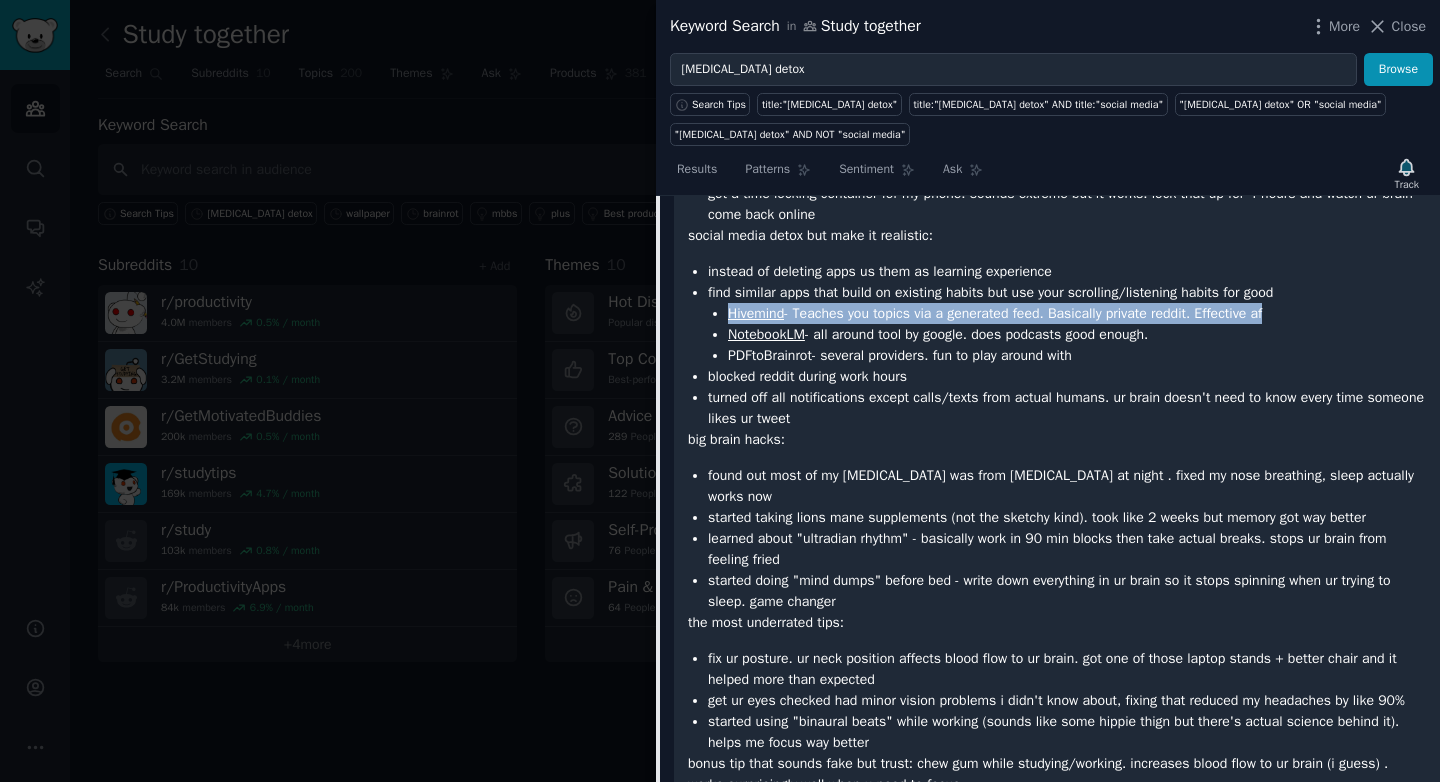 scroll, scrollTop: 900, scrollLeft: 0, axis: vertical 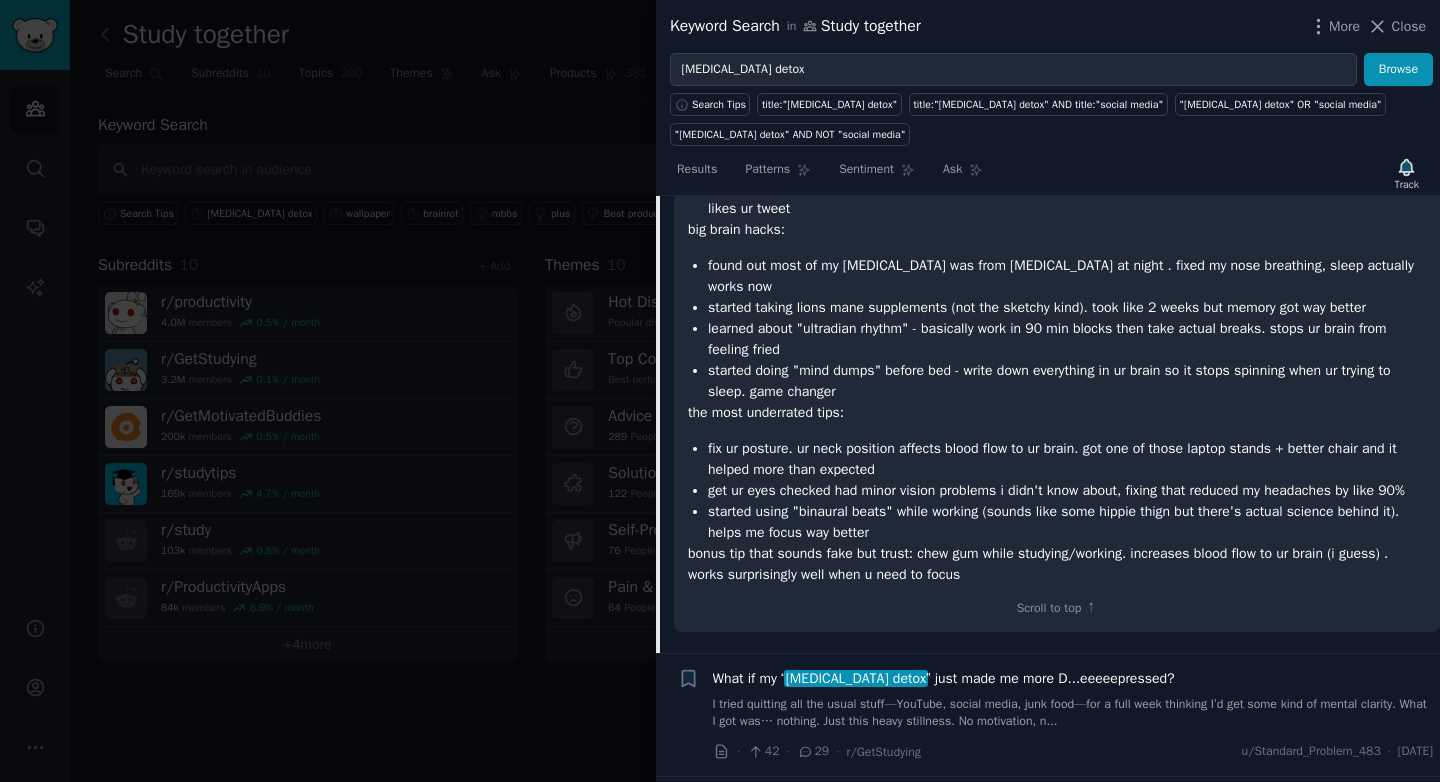 click on "get ur eyes checked had minor vision problems i didn't know about, fixing that reduced my headaches by like 90%" at bounding box center (1067, 490) 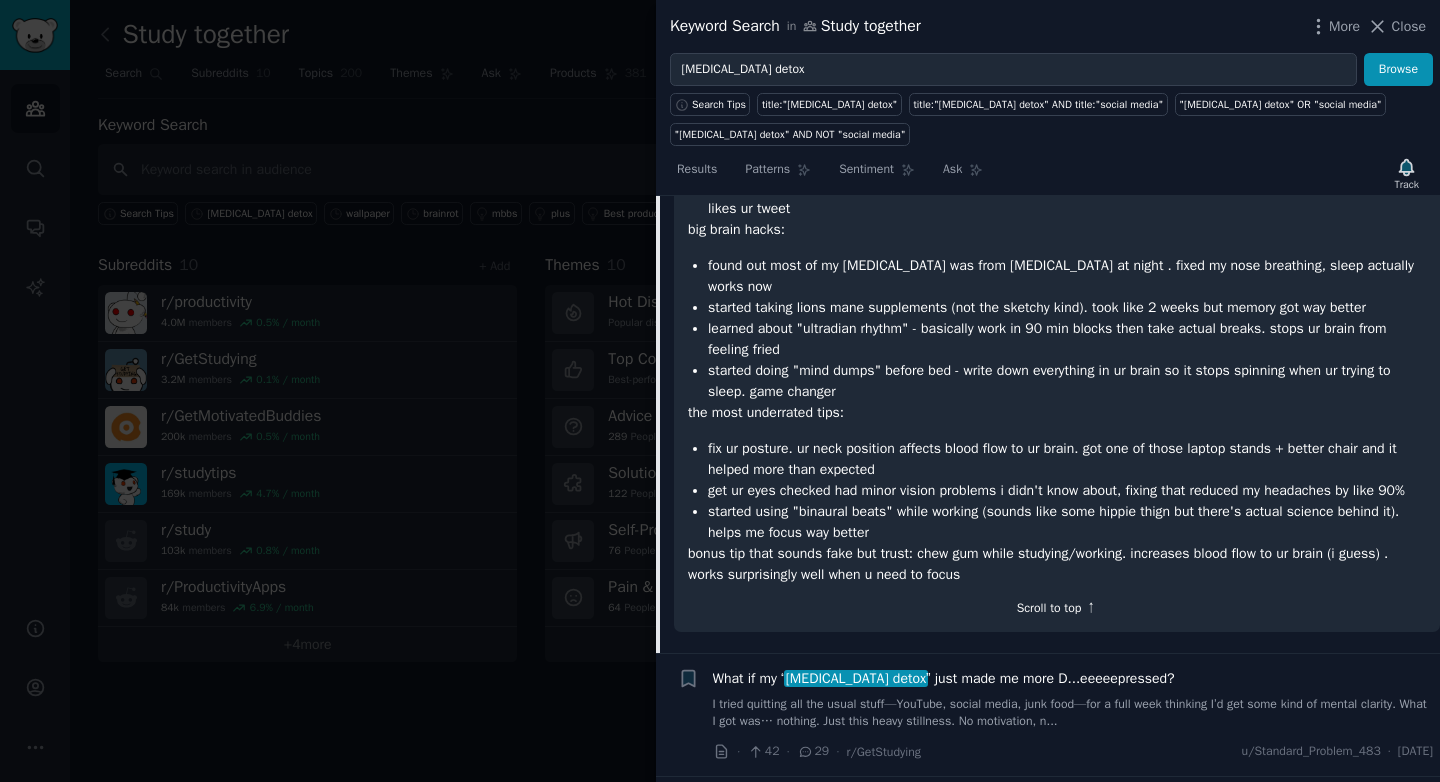 click on "Scroll to top ↑" 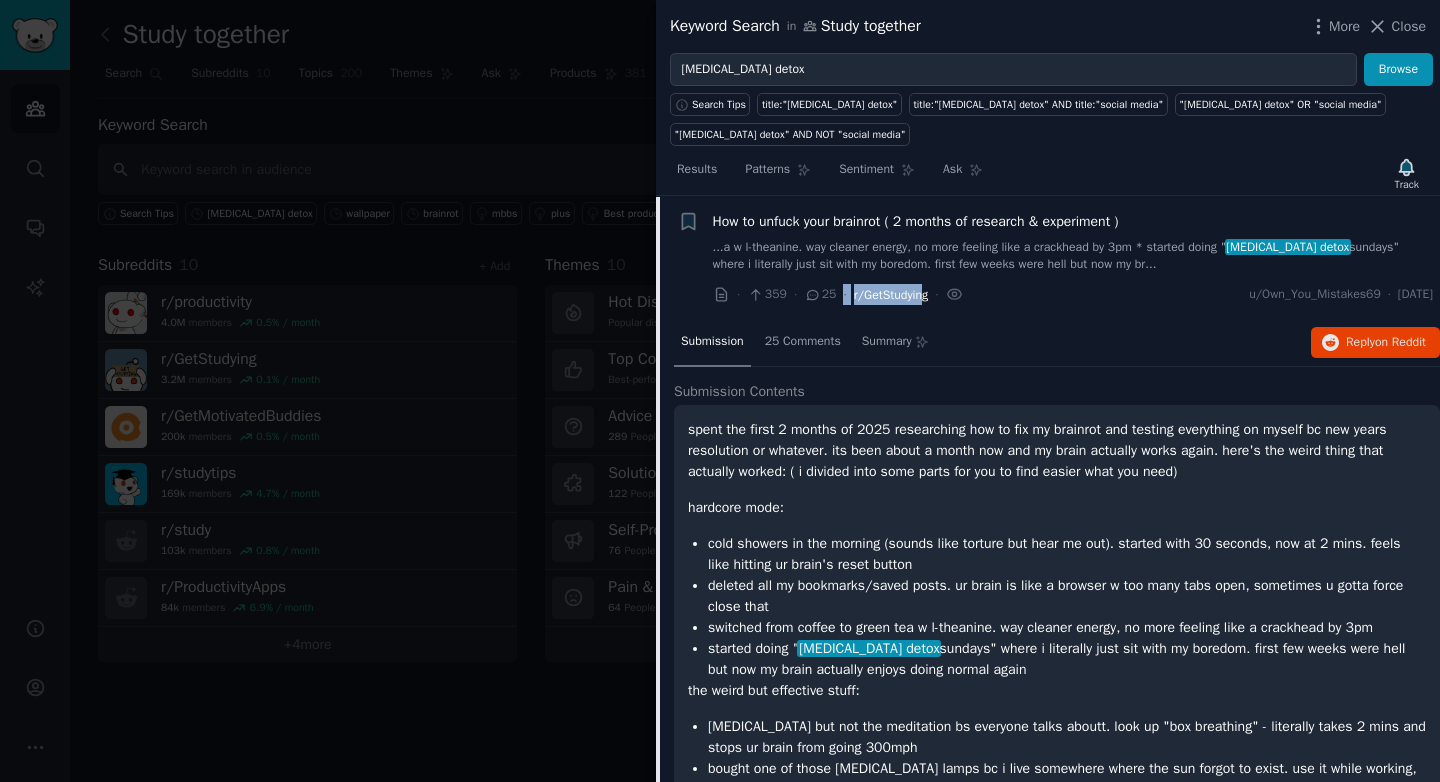 drag, startPoint x: 843, startPoint y: 292, endPoint x: 933, endPoint y: 292, distance: 90 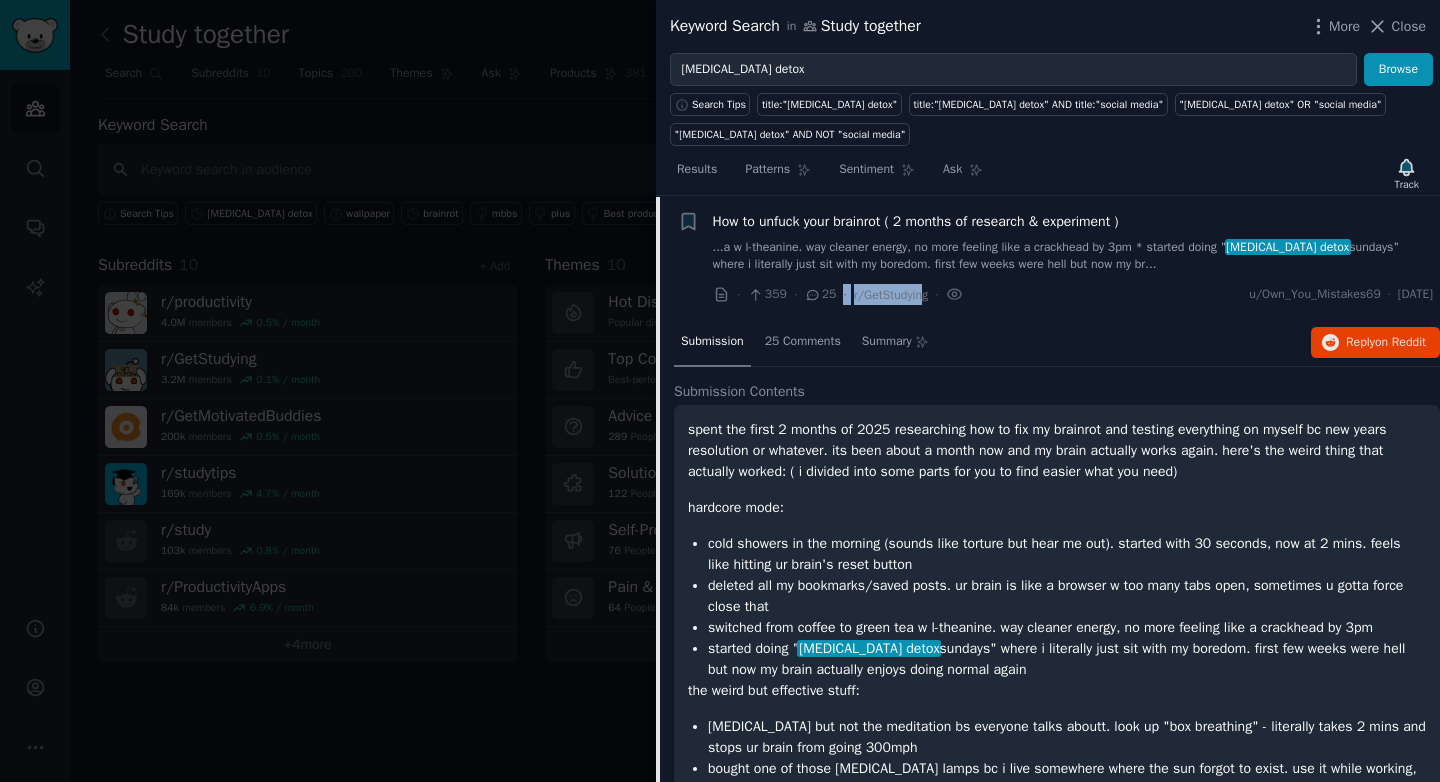 click on "...a w l-theanine. way cleaner energy, no more feeling like a crackhead by 3pm
* started doing " dopamine detox  sundays" where i literally just sit with my boredom. first few weeks were hell but now my br..." at bounding box center (1073, 256) 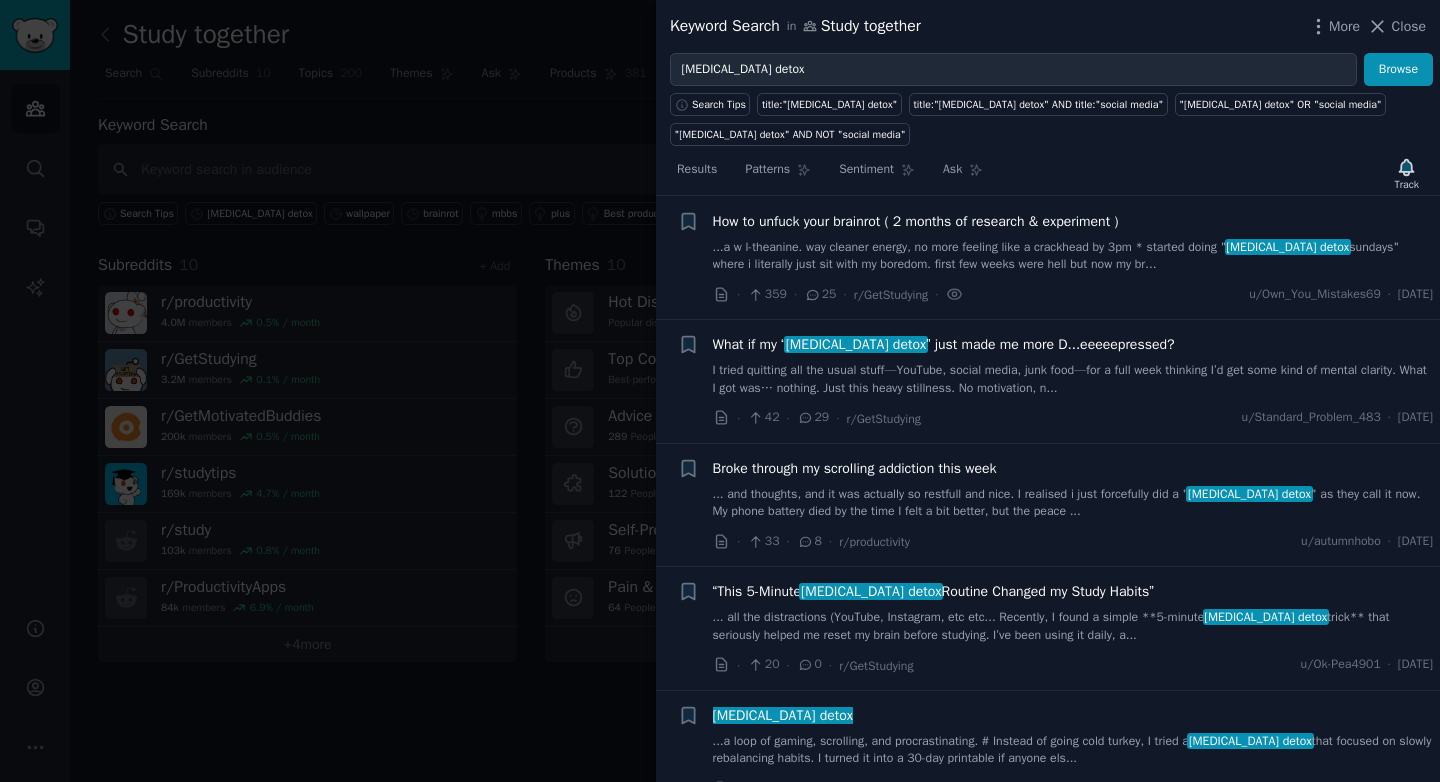 click at bounding box center [720, 391] 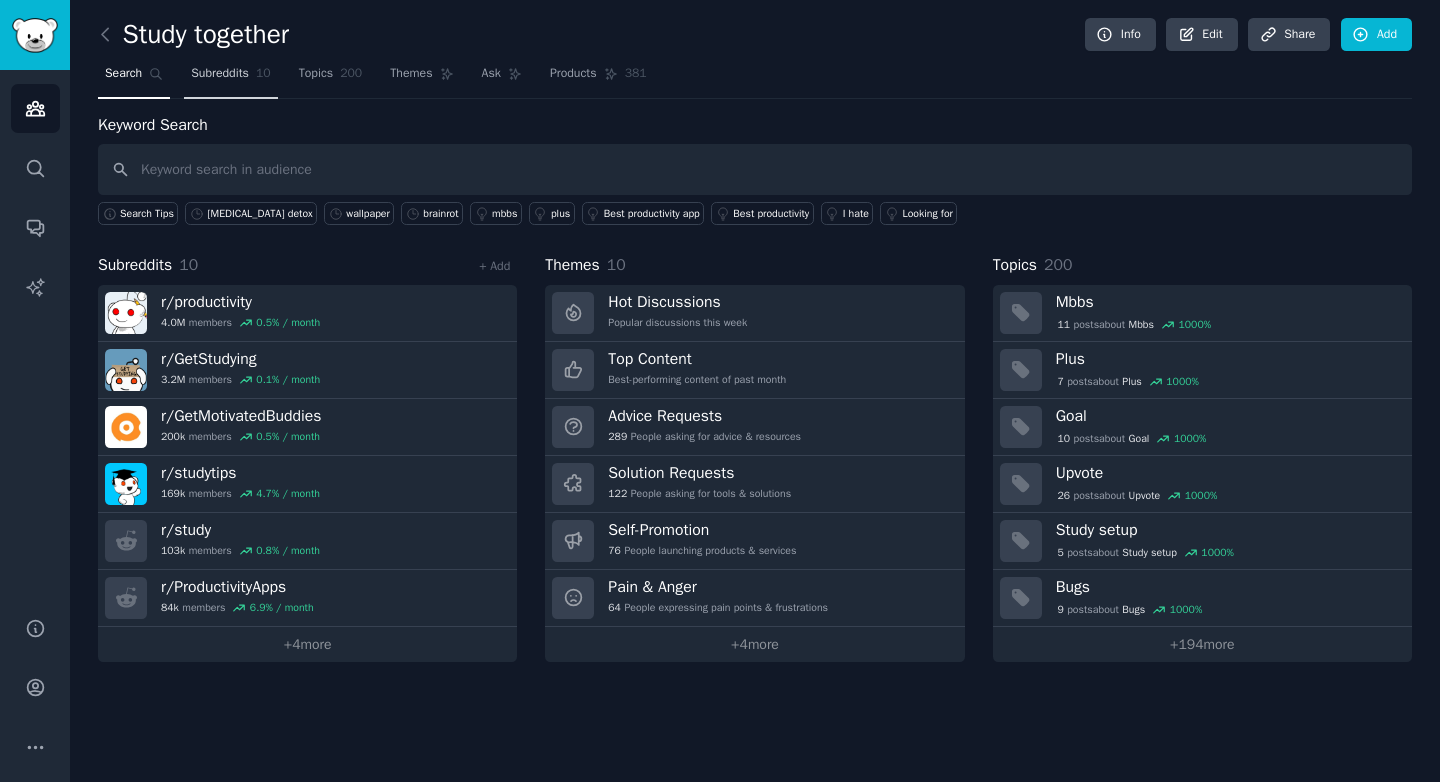 click on "Subreddits" at bounding box center [220, 74] 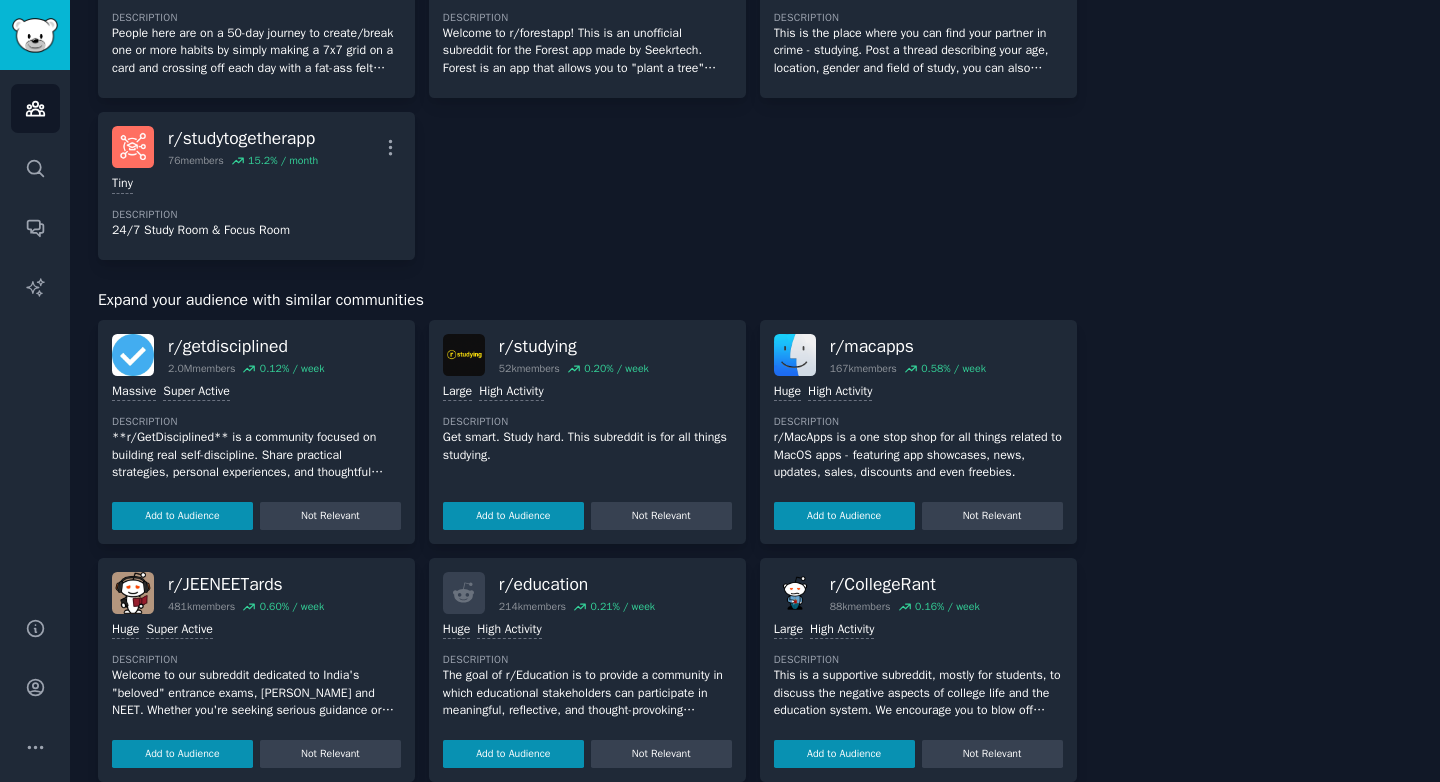 scroll, scrollTop: 529, scrollLeft: 0, axis: vertical 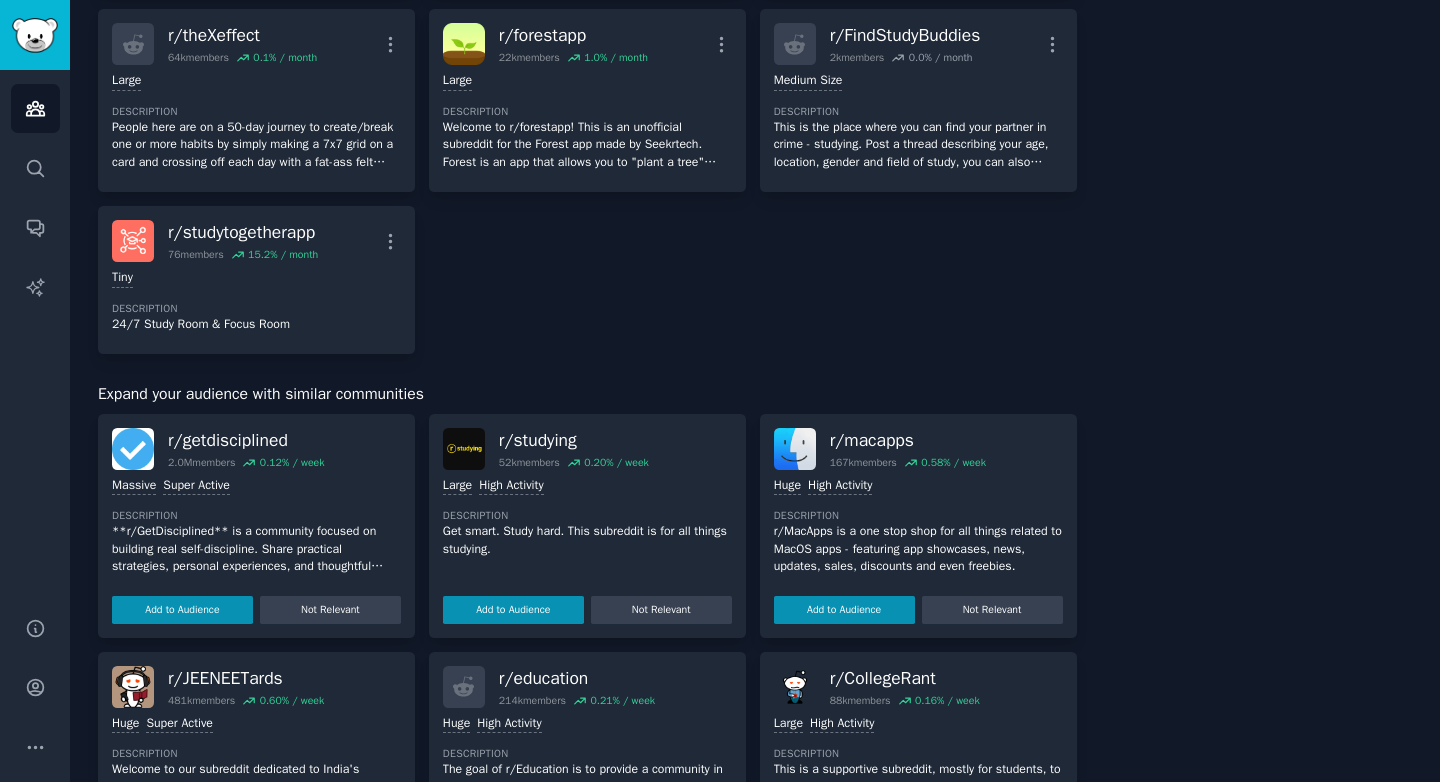 click on "Subreddits Sort by Largest r/ productivity 4.0M  members 0.5 % / month More Massive Super Active Description Tips and tricks for being more productive! r/ GetStudying 3.2M  members 0.1 % / month More Massive Super Active Description A community of motivated learners! Here we share tips, methods and experiences to improve our study habits. Join us to stay on track, reach your goals, and be part of a supportive team. r/ GetMotivatedBuddies 200k  members 0.5 % / month More Huge High Activity Description Find one-to-one accountability partners for health and fitness, studying, work, and healthy habit building. r/ studytips 169k  members 4.7 % / month More Huge Super Active Description /r/StudyTips is a growing community of students sharing their strategies for studying faster and better.
r/ study 103k  members 0.8 % / month More Huge High Activity Description r/ ProductivityApps 84k  members 6.9 % / month More Large Super Active Description r/ theXeffect 64k  members 0.1 % / month More Large Description r/ 22k" at bounding box center [587, 468] 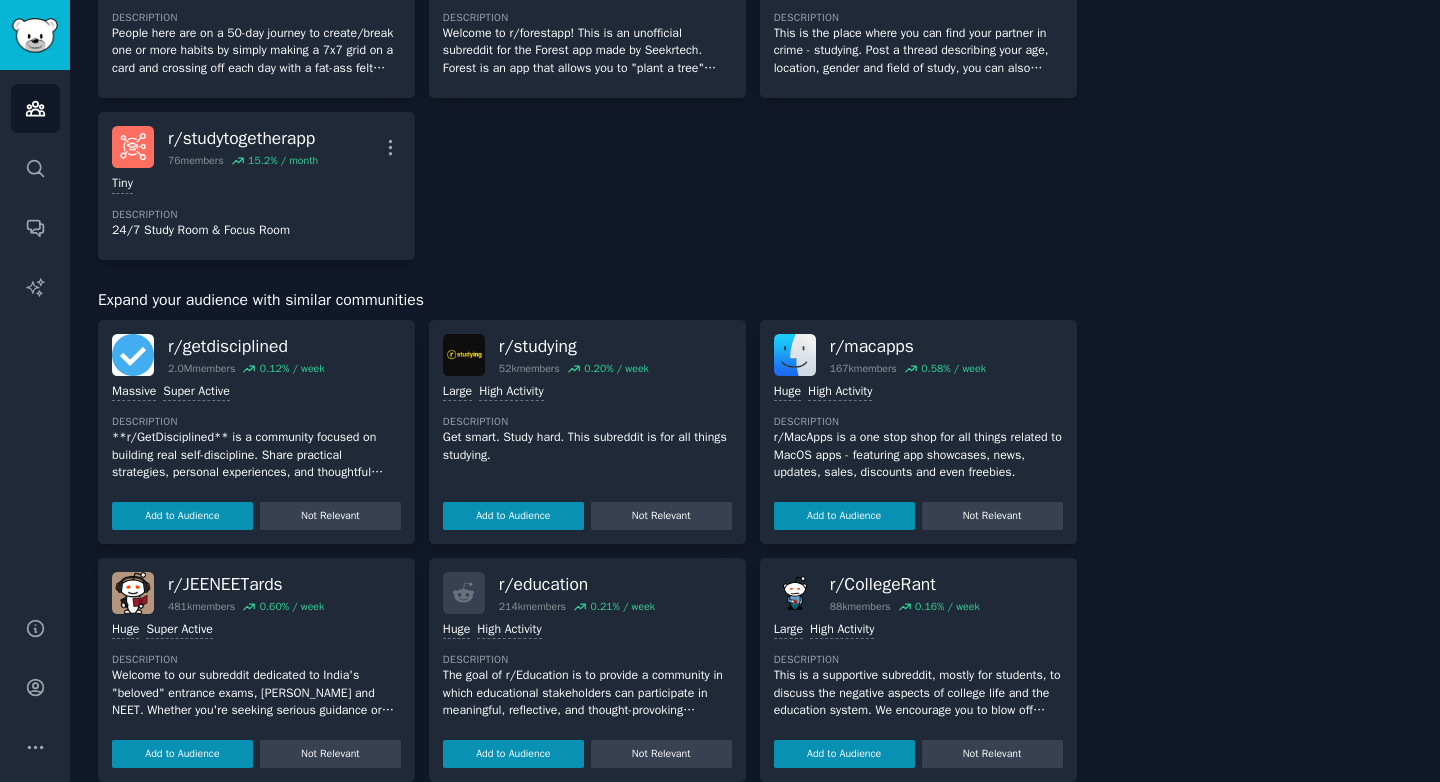 scroll, scrollTop: 633, scrollLeft: 0, axis: vertical 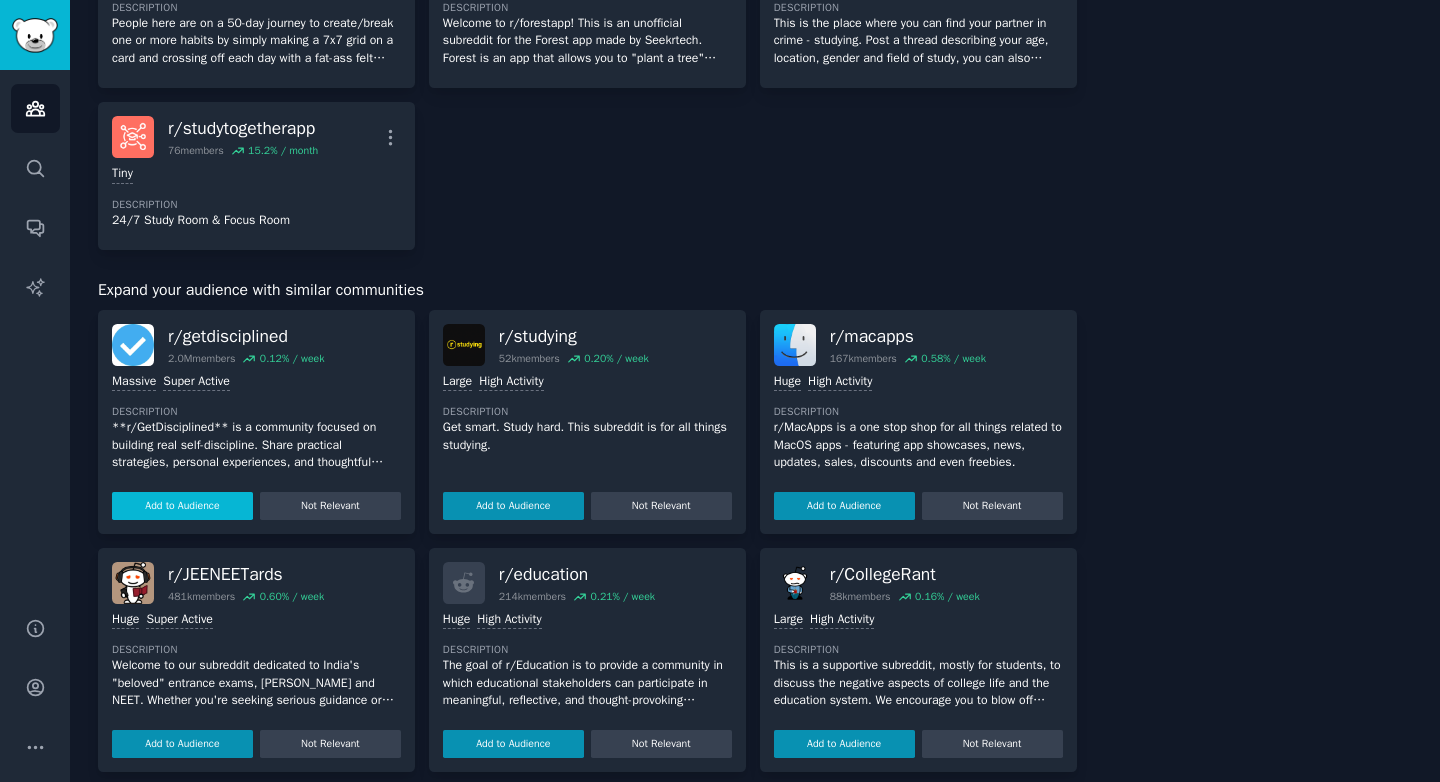 click on "Add to Audience" at bounding box center [182, 506] 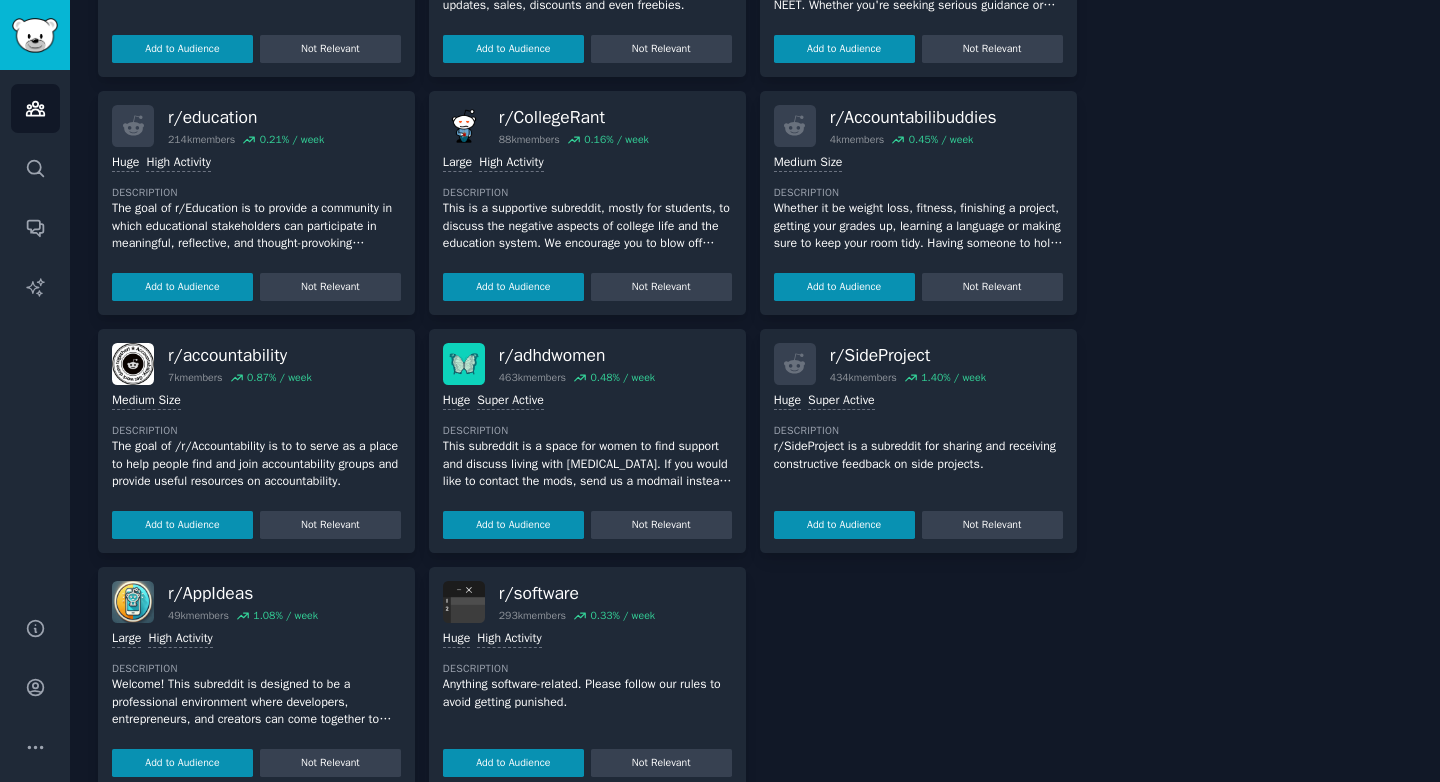 scroll, scrollTop: 1161, scrollLeft: 0, axis: vertical 